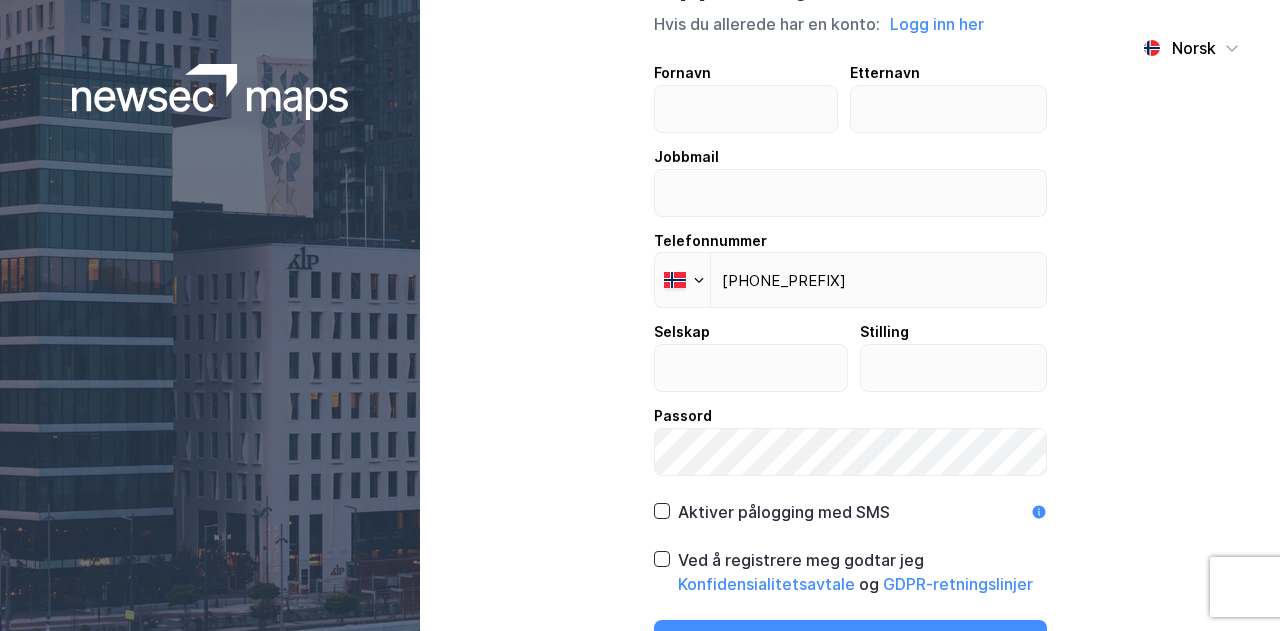 scroll, scrollTop: 0, scrollLeft: 0, axis: both 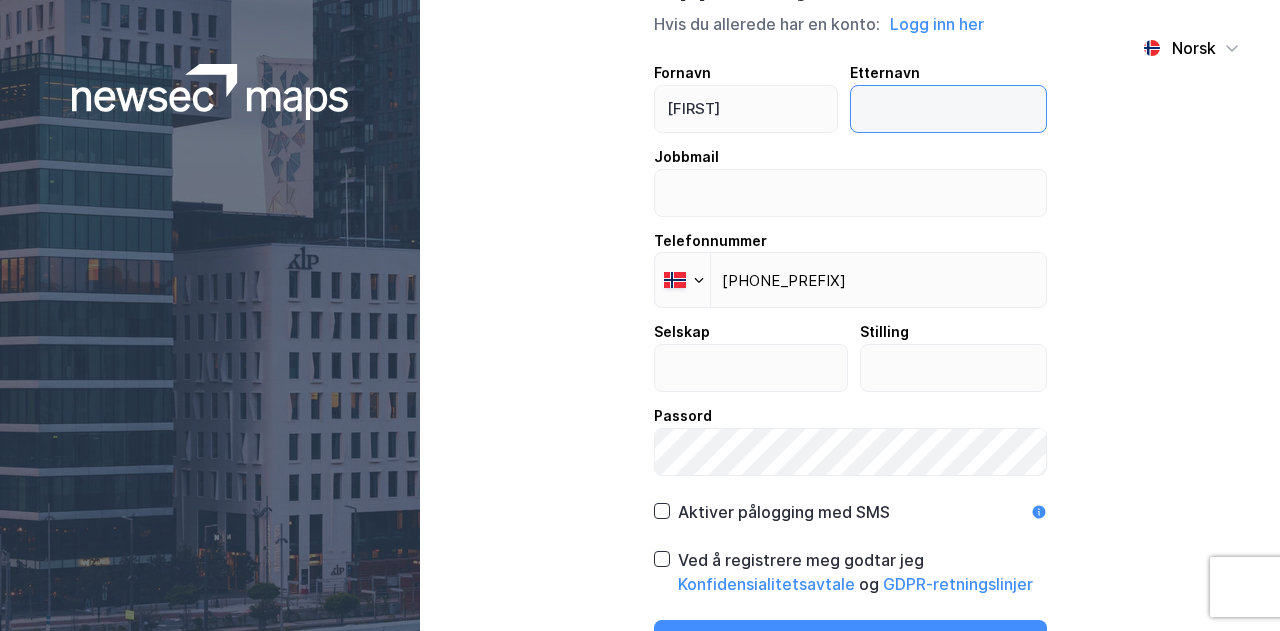 type on "[LAST]" 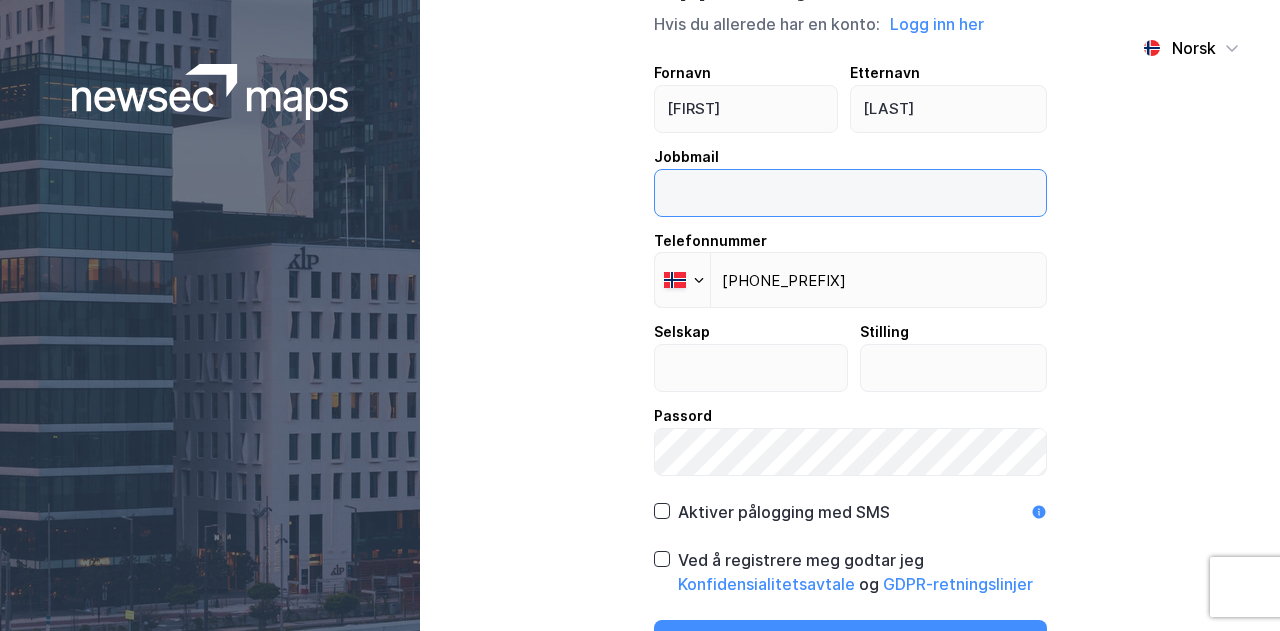 click at bounding box center [850, 193] 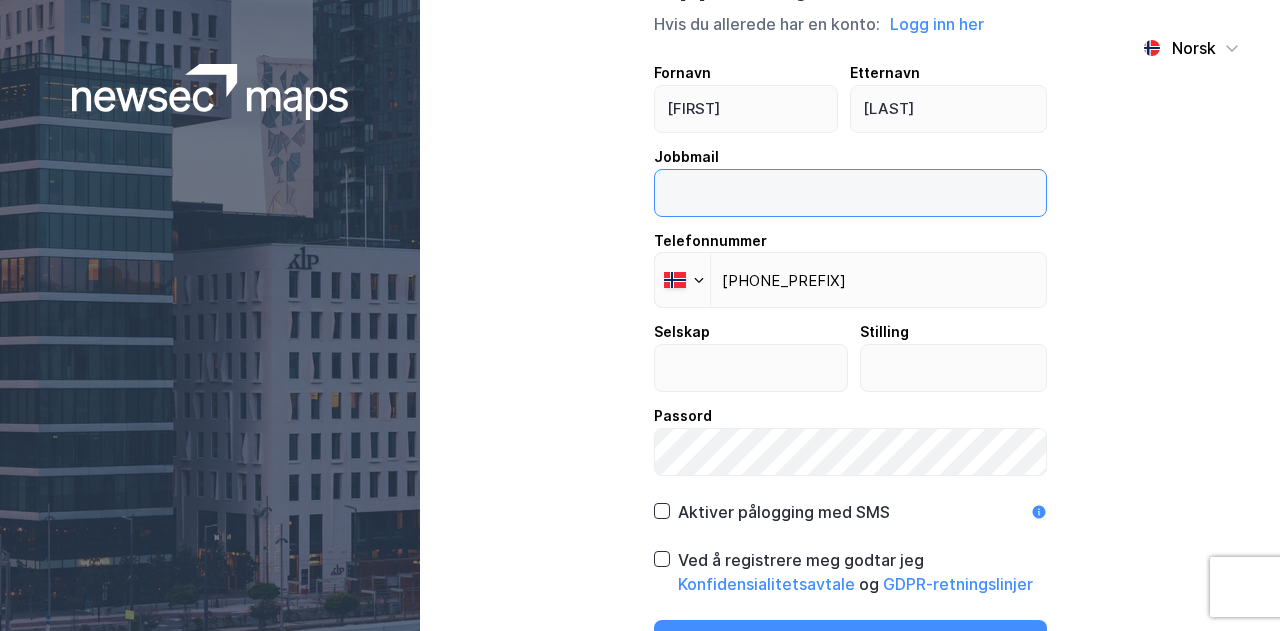 type on "hallbjorn.reistad@mollereiendom.no" 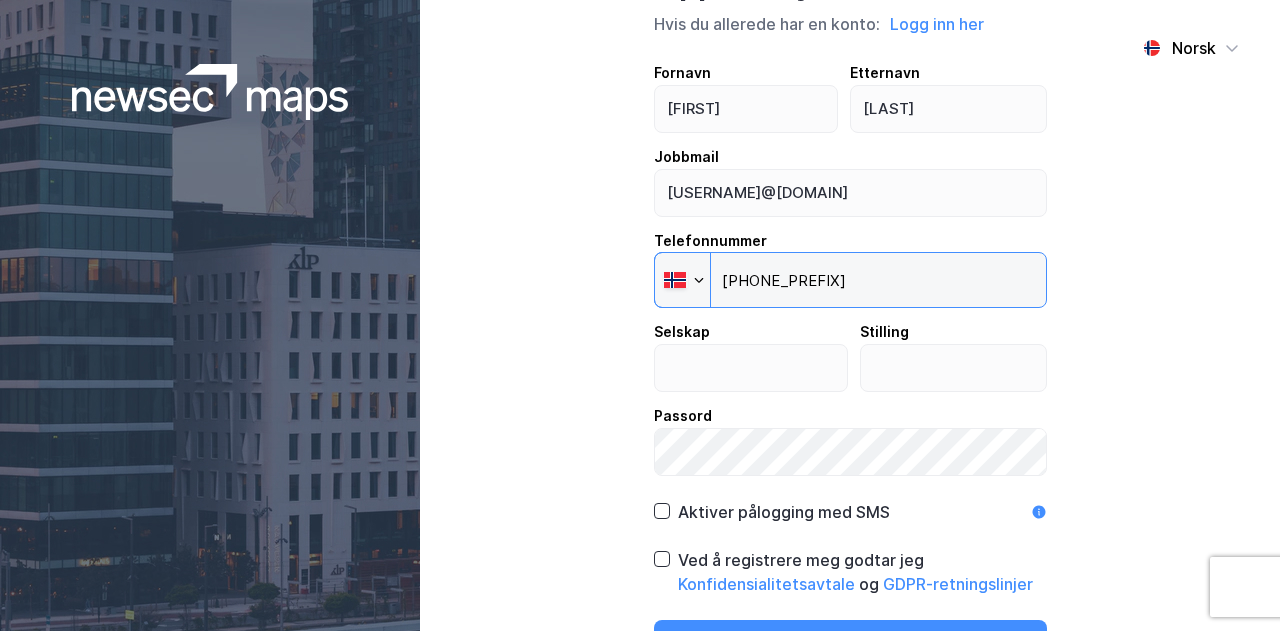 click on "+47" at bounding box center (850, 280) 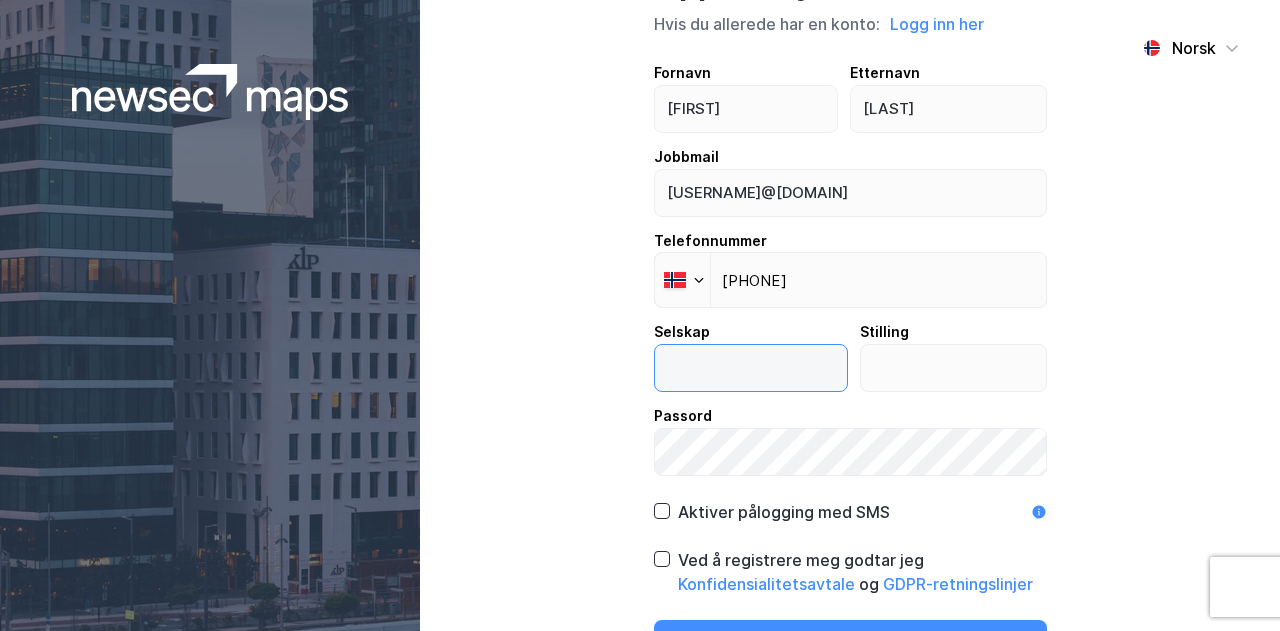 click at bounding box center (751, 368) 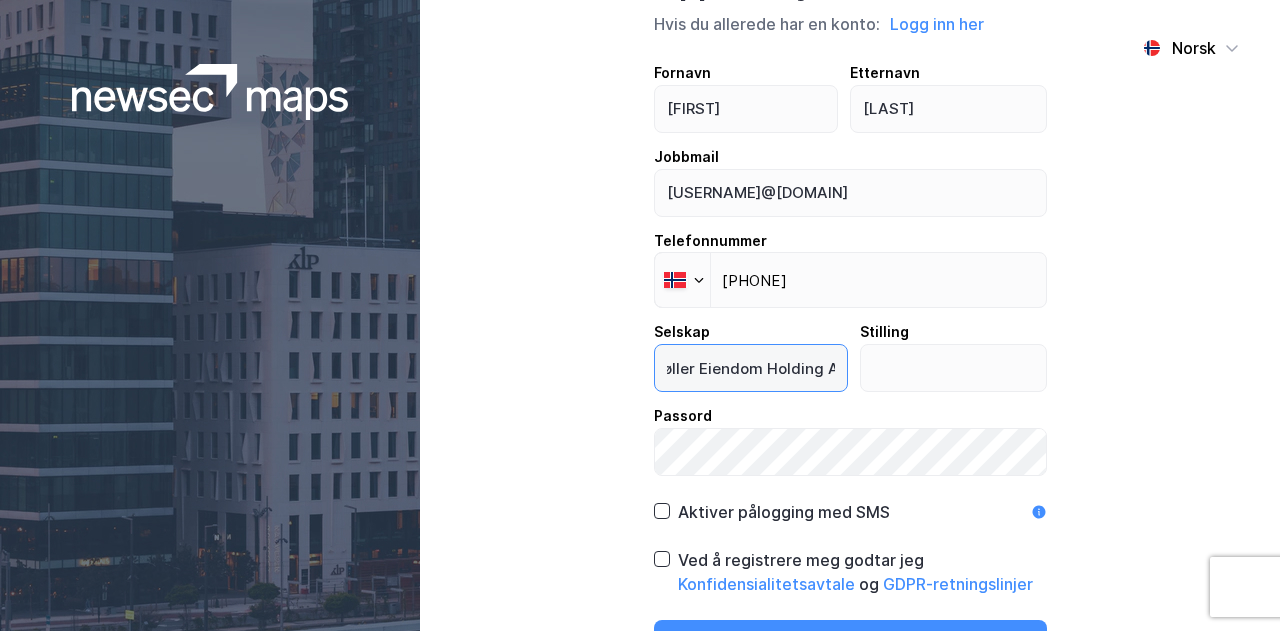 scroll, scrollTop: 0, scrollLeft: 26, axis: horizontal 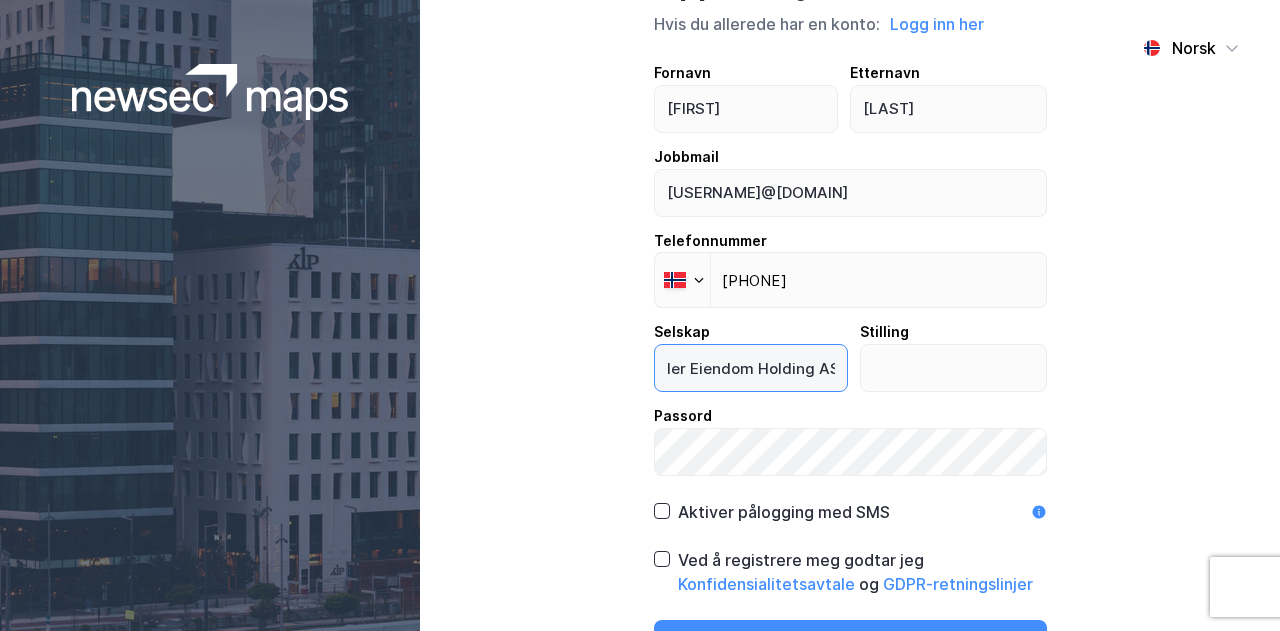 type on "Møller Eiendom Holding AS" 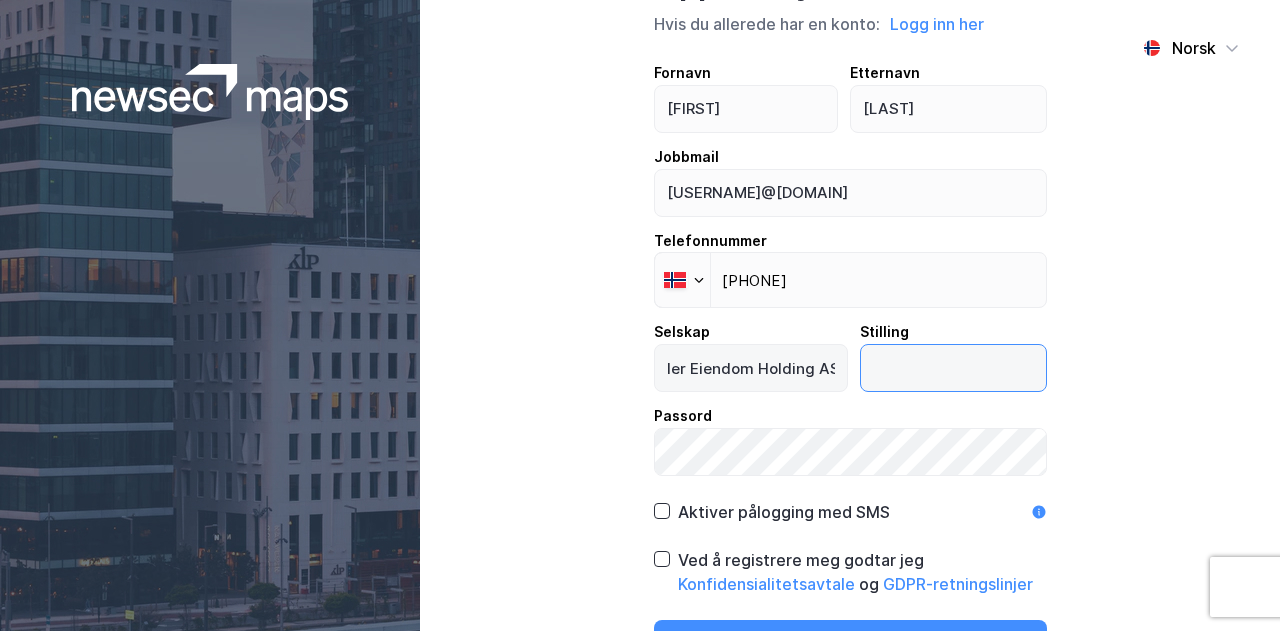 scroll, scrollTop: 0, scrollLeft: 0, axis: both 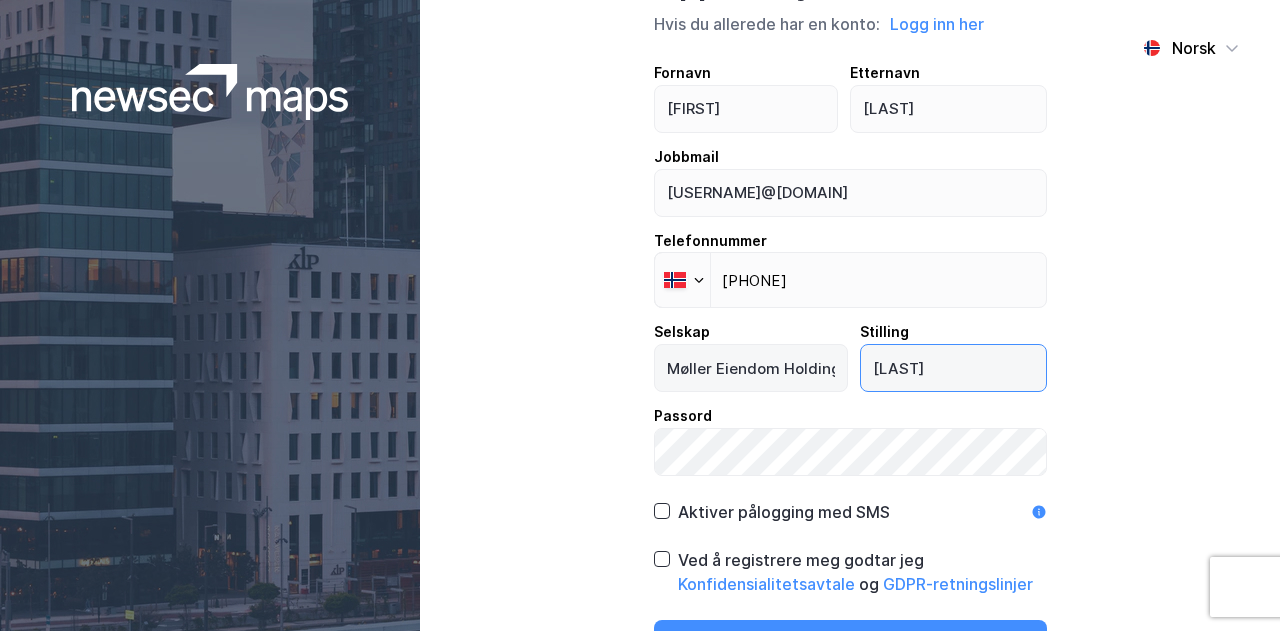type on "Utleiesjef" 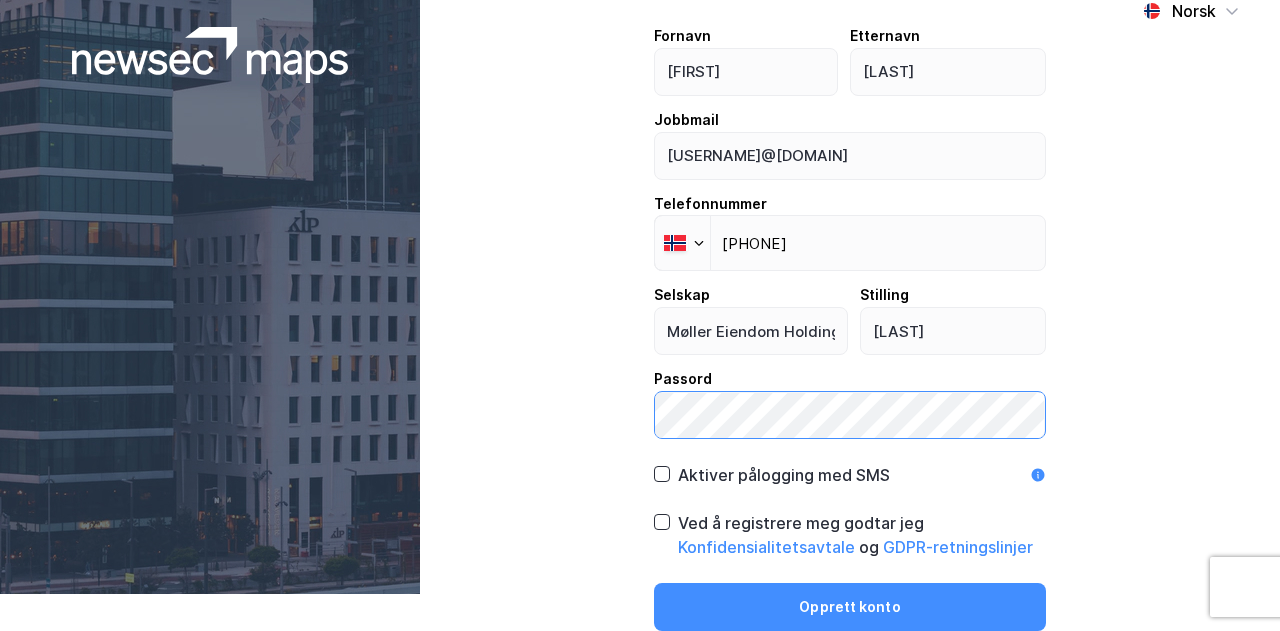 scroll, scrollTop: 37, scrollLeft: 0, axis: vertical 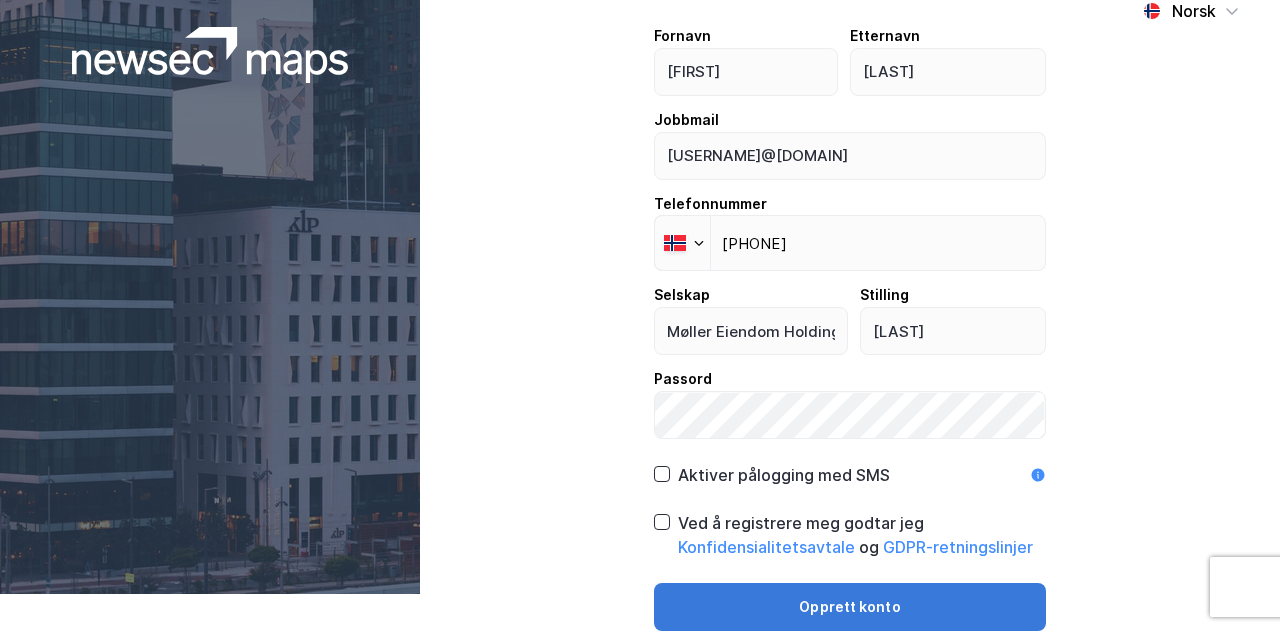 click on "Opprett konto" at bounding box center (850, 607) 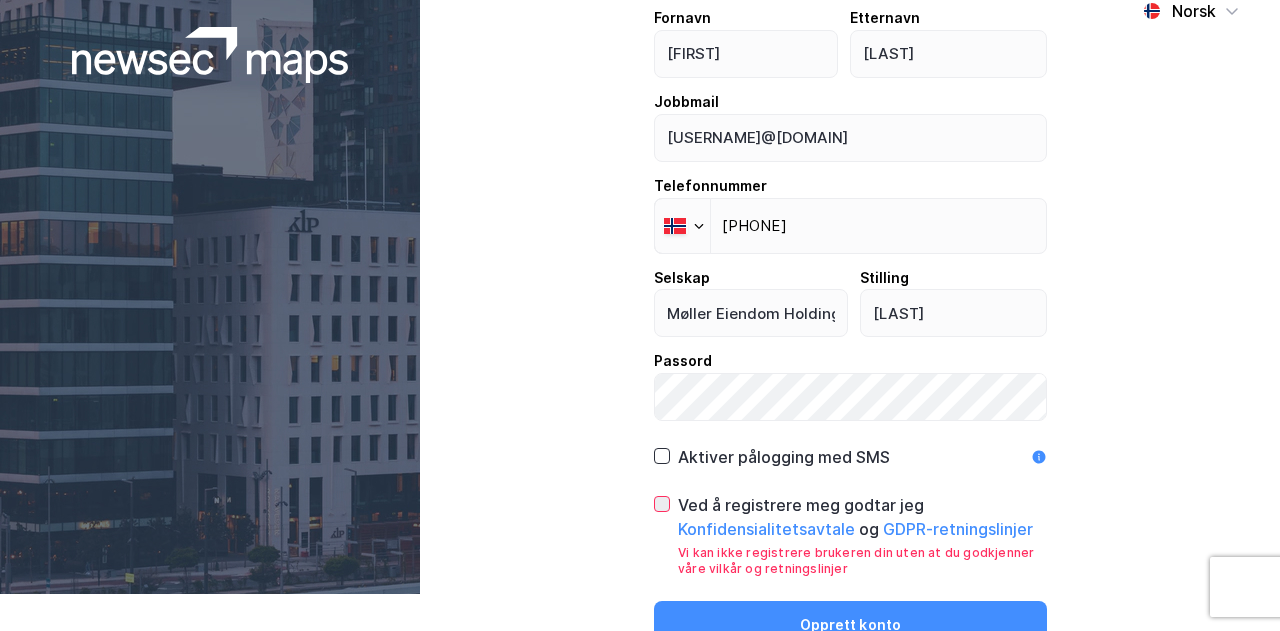 click 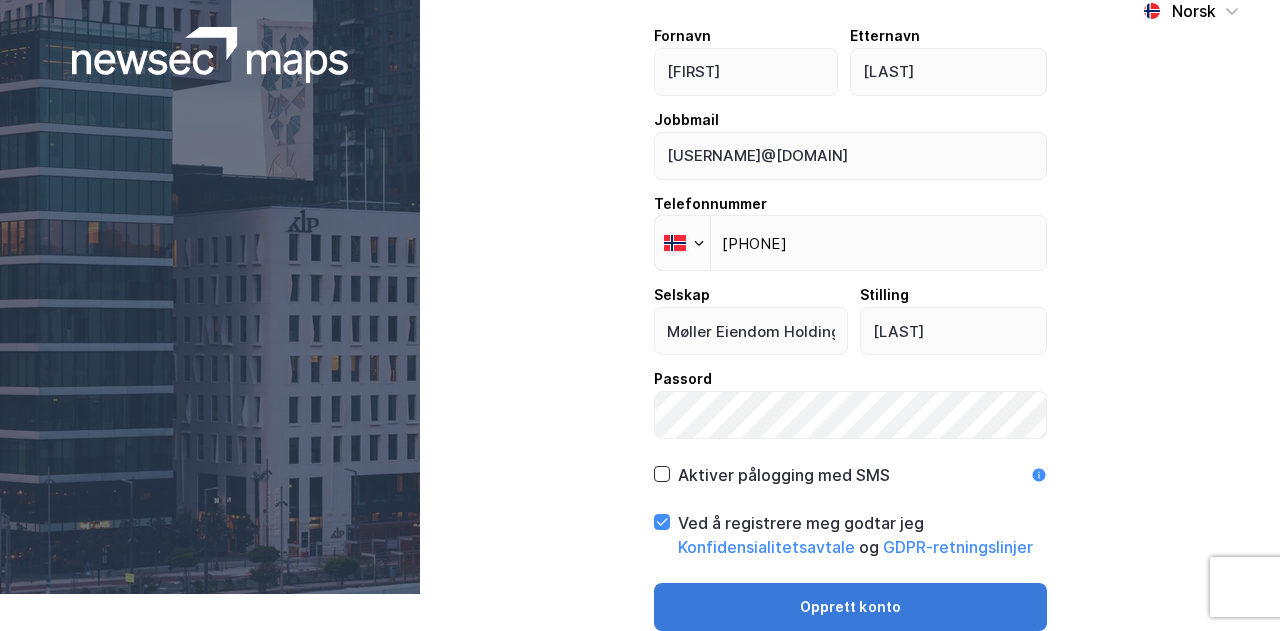 click on "Opprett konto" at bounding box center (850, 607) 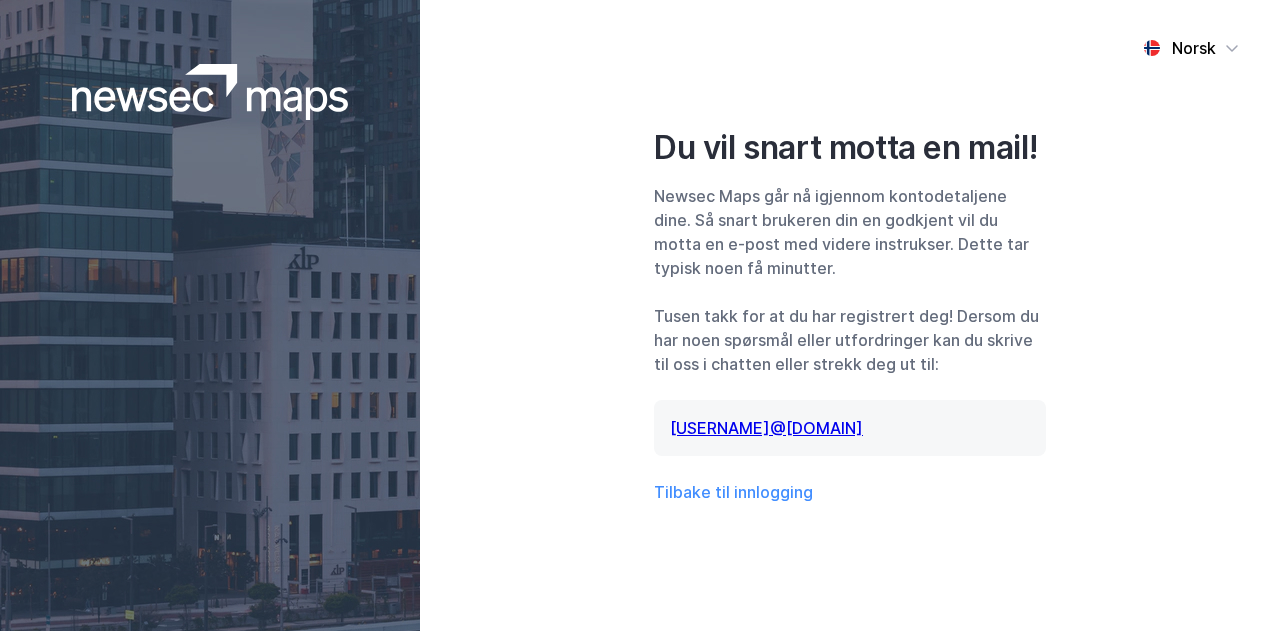 click on "Norsk Du vil snart motta en mail! Newsec Maps går nå igjennom kontodetaljene dine. Så snart brukeren din en godkjent vil du motta en e-post med videre instrukser. Dette tar typisk noen få minutter. Tusen takk for at du har registrert deg! Dersom du har noen spørsmål eller utfordringer kan du skrive til oss i chatten eller strekk deg ut til: contact@newsecmaps.com Tilbake til innlogging" at bounding box center [850, 315] 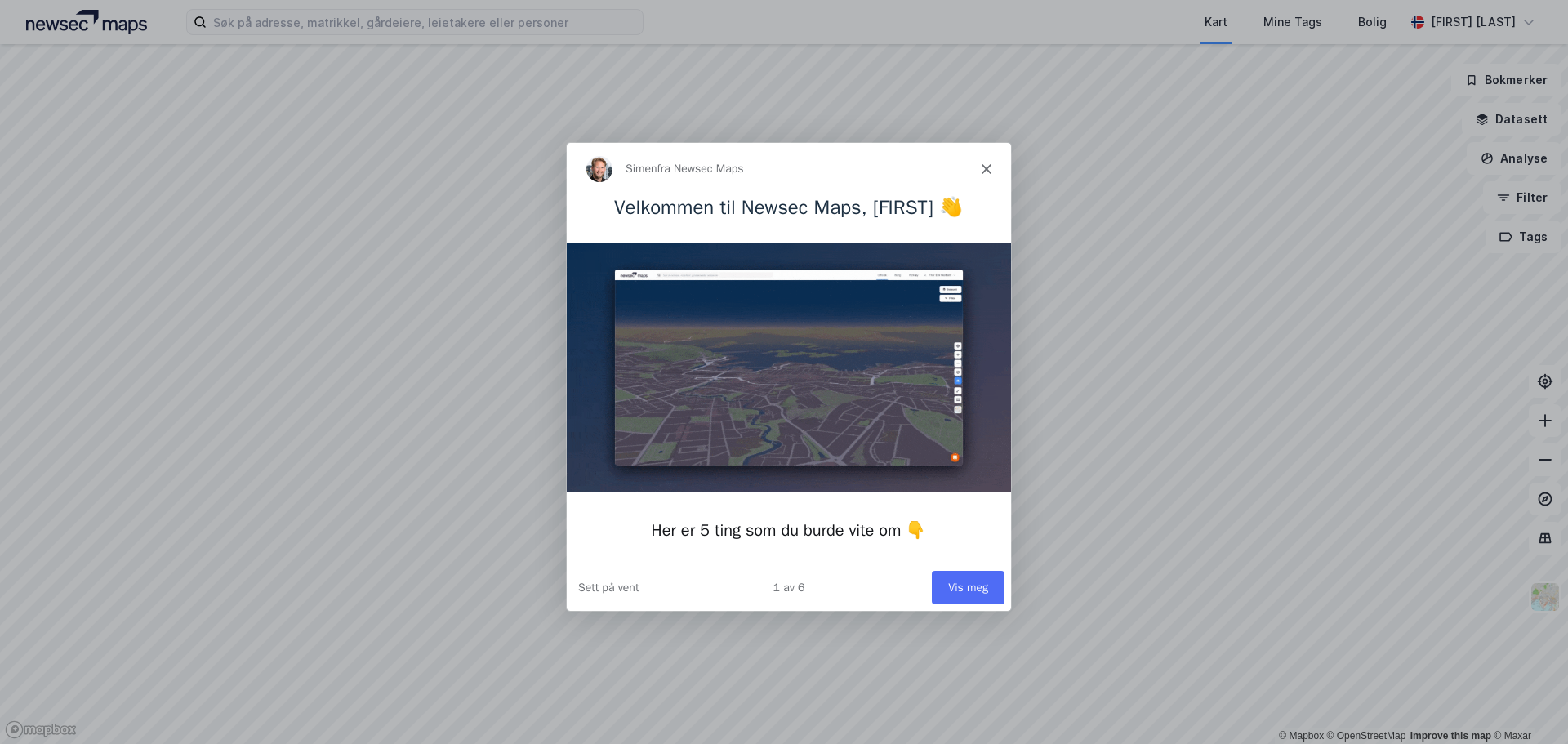 scroll, scrollTop: 0, scrollLeft: 0, axis: both 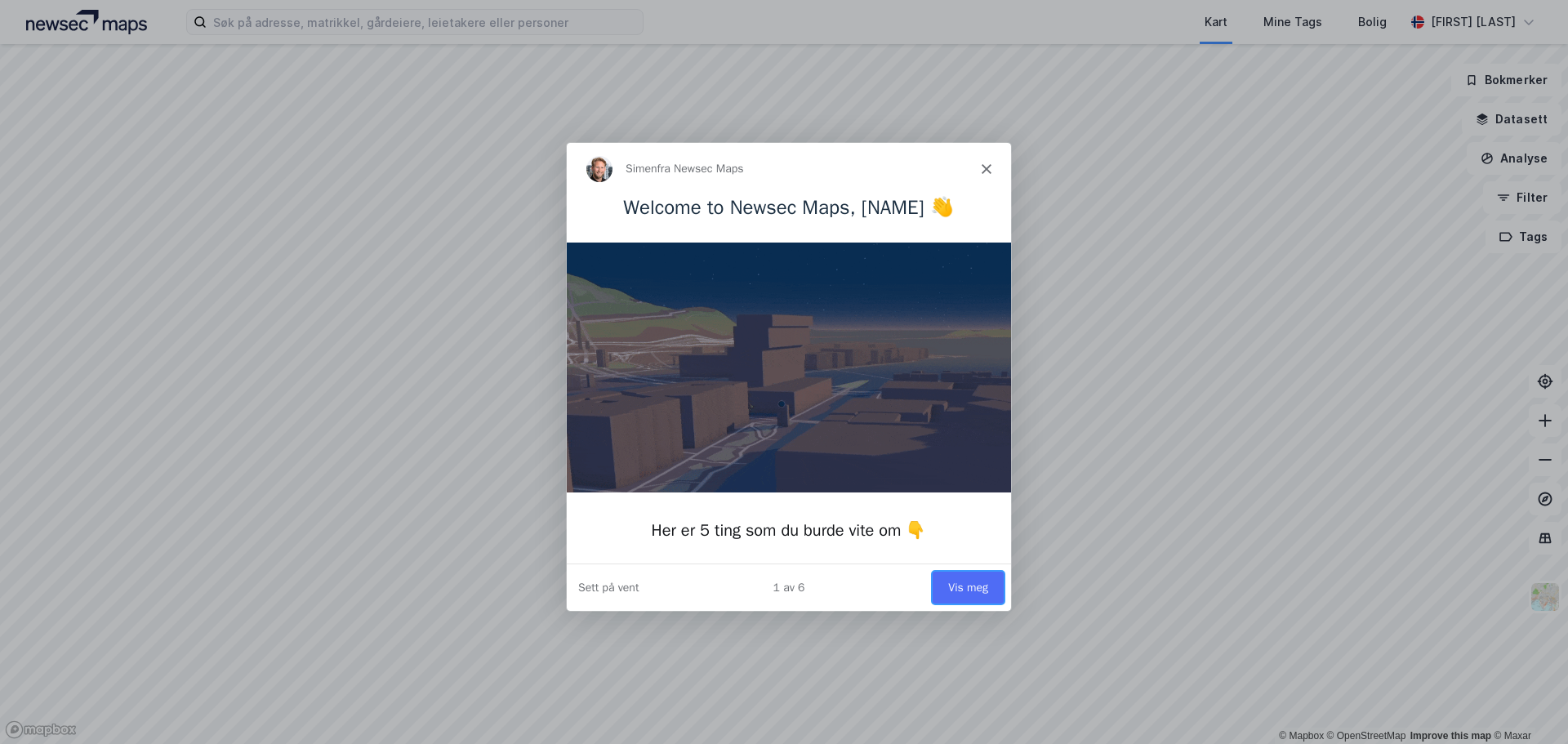 click on "Vis meg" at bounding box center [967, 586] 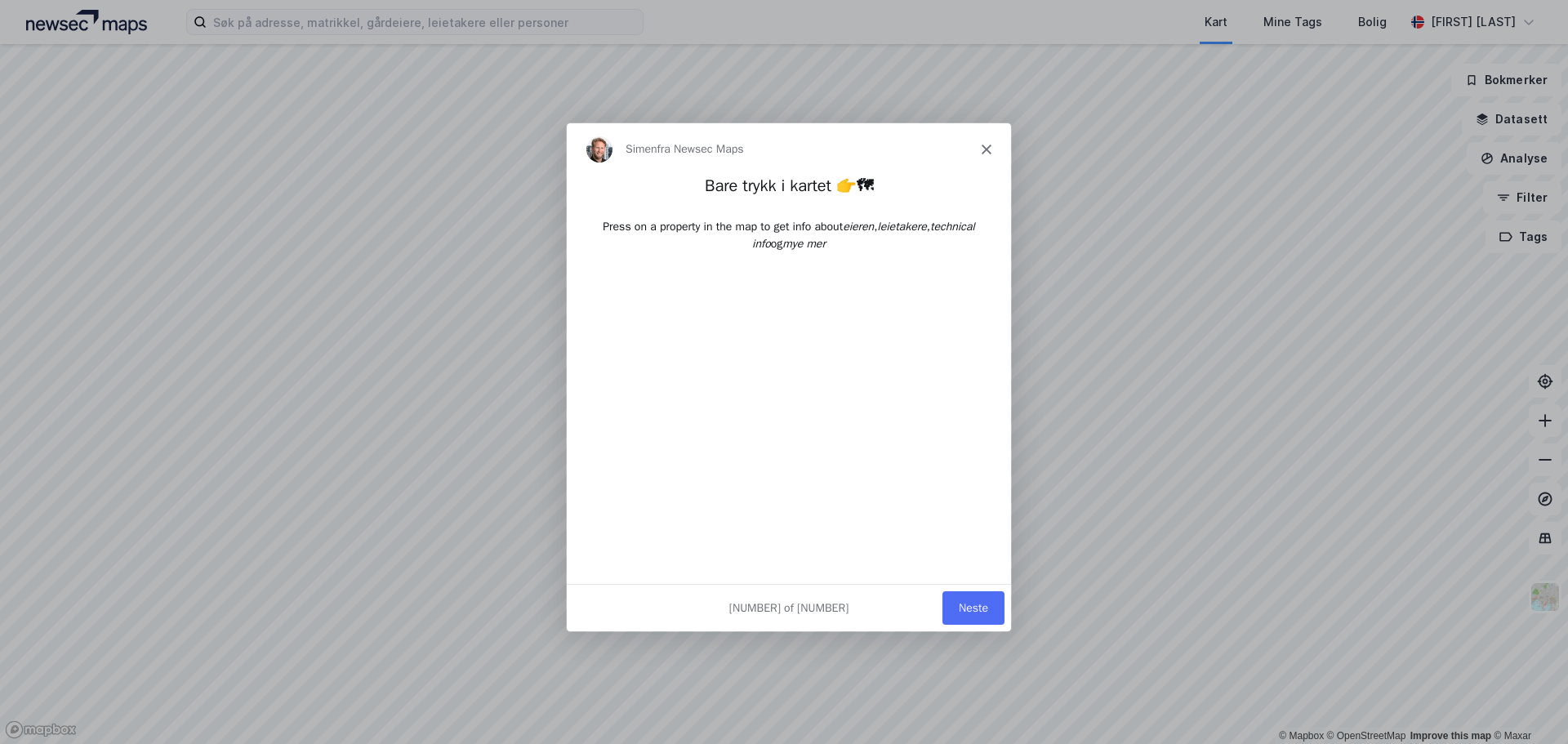 scroll, scrollTop: 0, scrollLeft: 0, axis: both 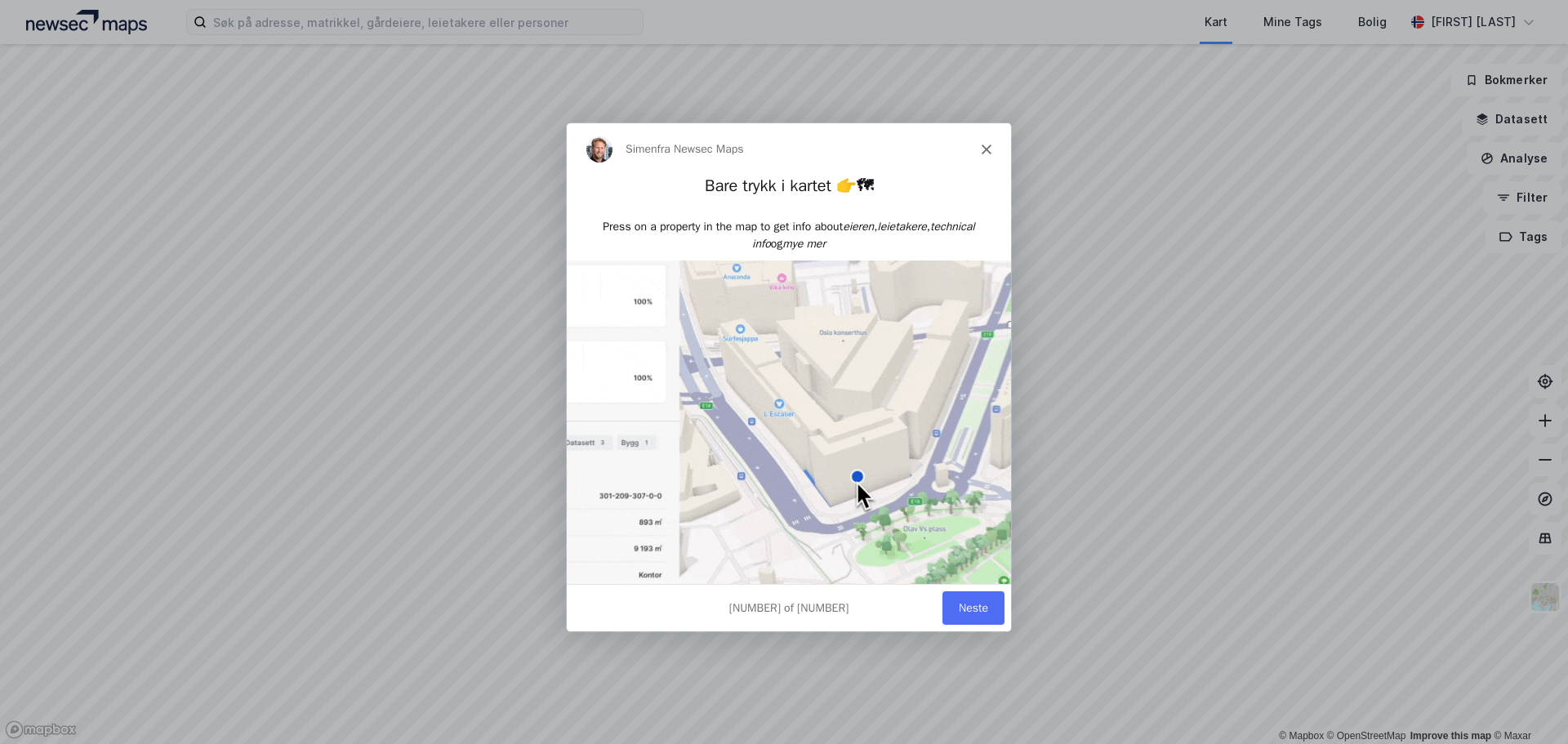 click at bounding box center (784, 372) 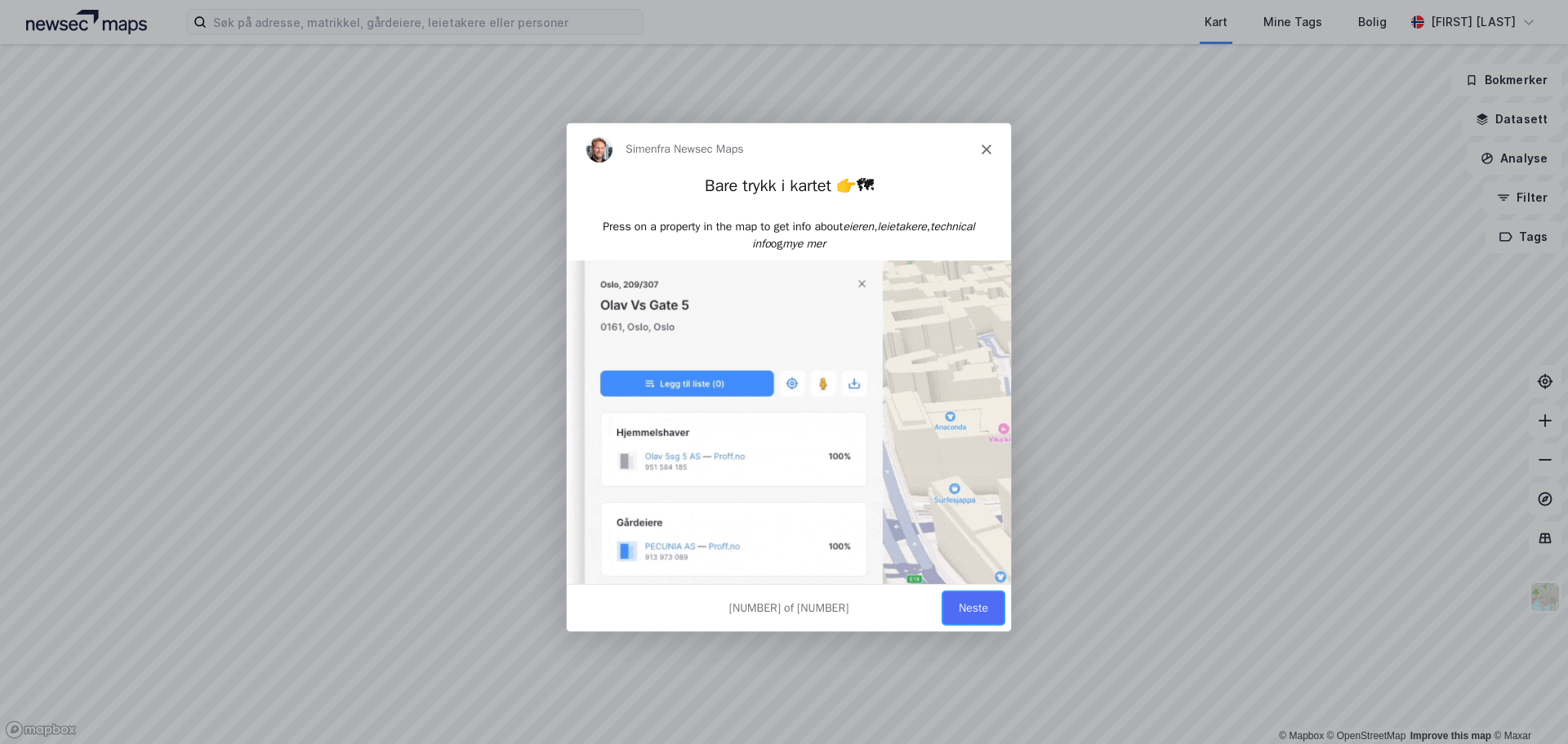 click on "Neste" at bounding box center [973, 606] 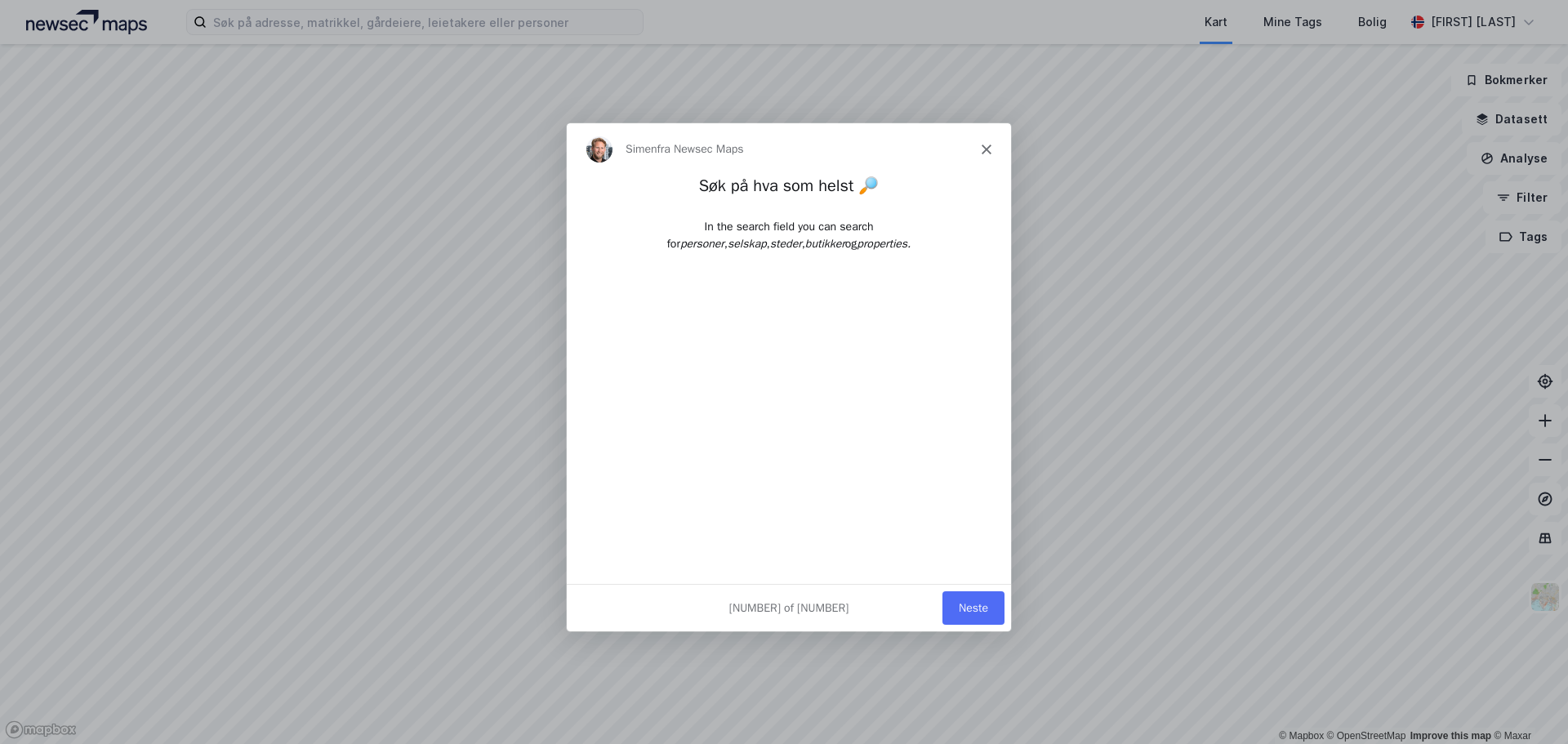 scroll, scrollTop: 0, scrollLeft: 0, axis: both 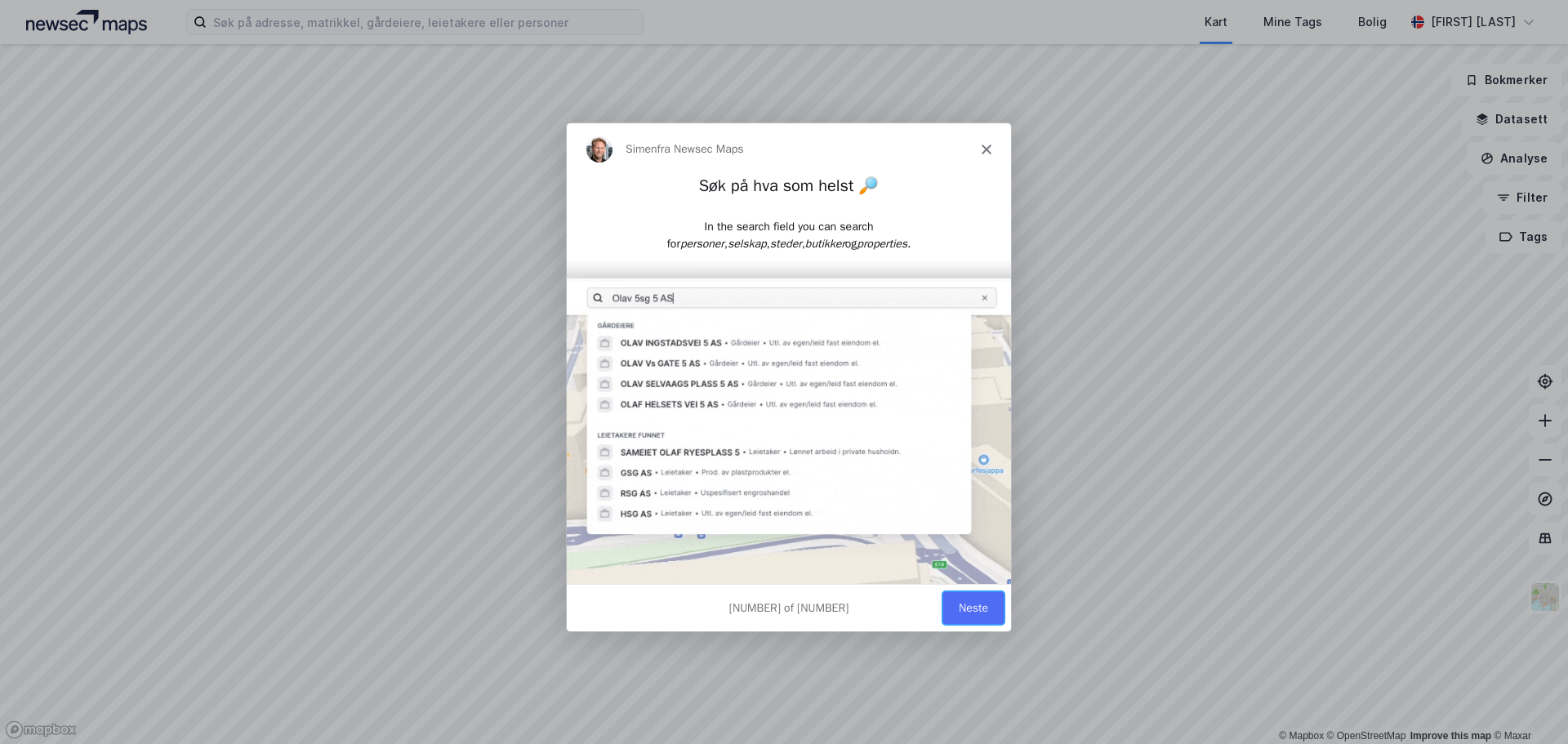 click on "Neste" at bounding box center [973, 606] 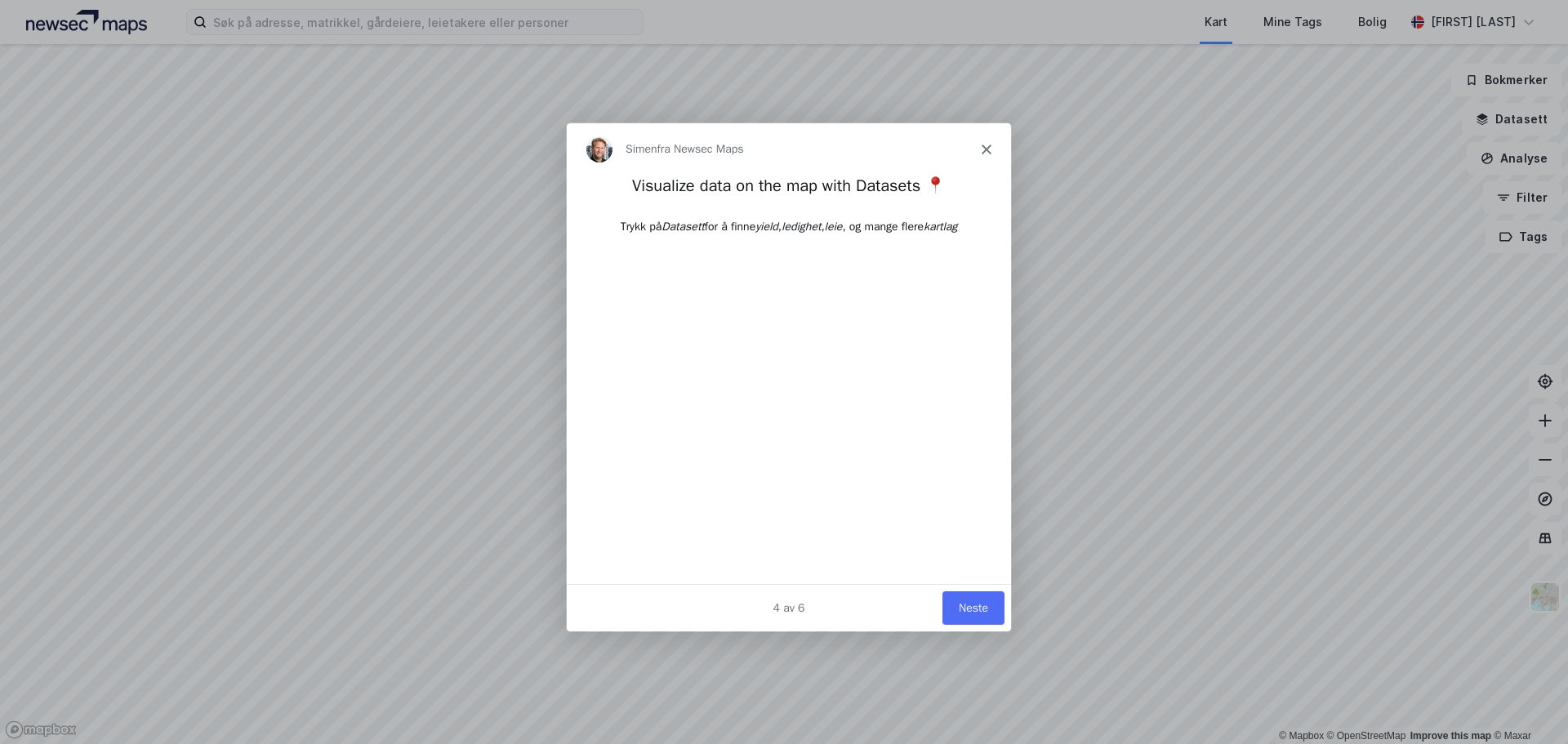 scroll, scrollTop: 0, scrollLeft: 0, axis: both 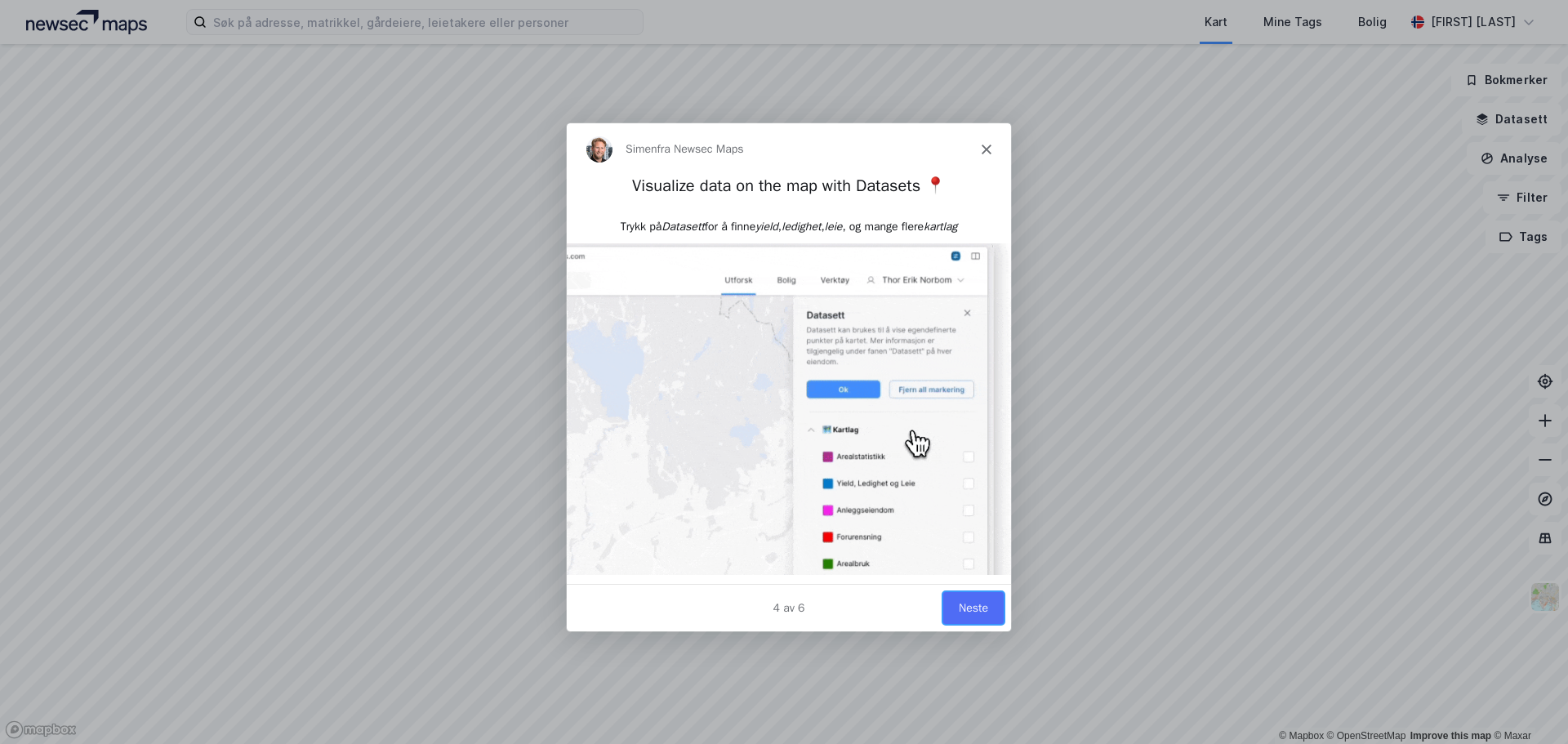 click on "Neste" at bounding box center (973, 606) 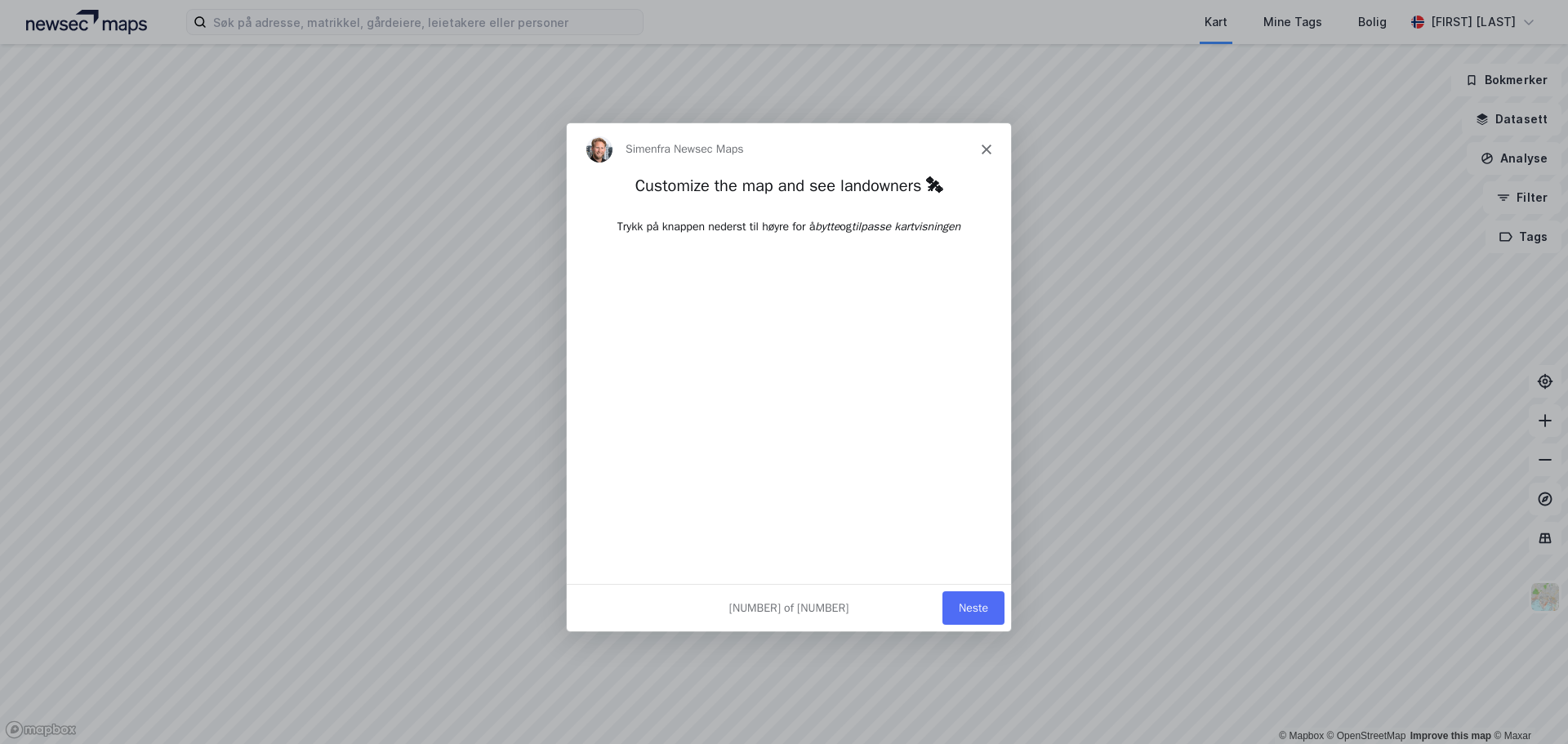 scroll, scrollTop: 0, scrollLeft: 0, axis: both 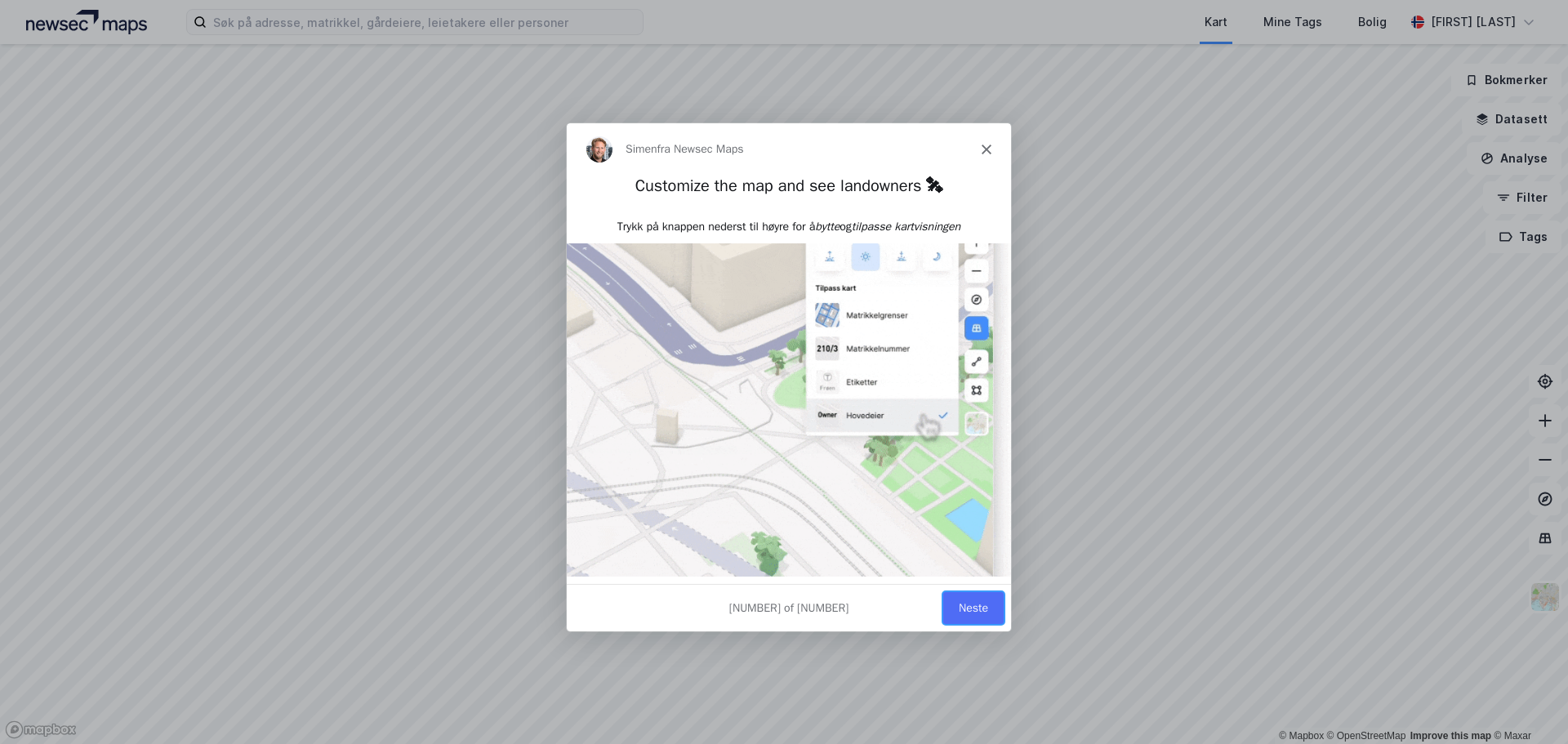 click on "Neste" at bounding box center [973, 606] 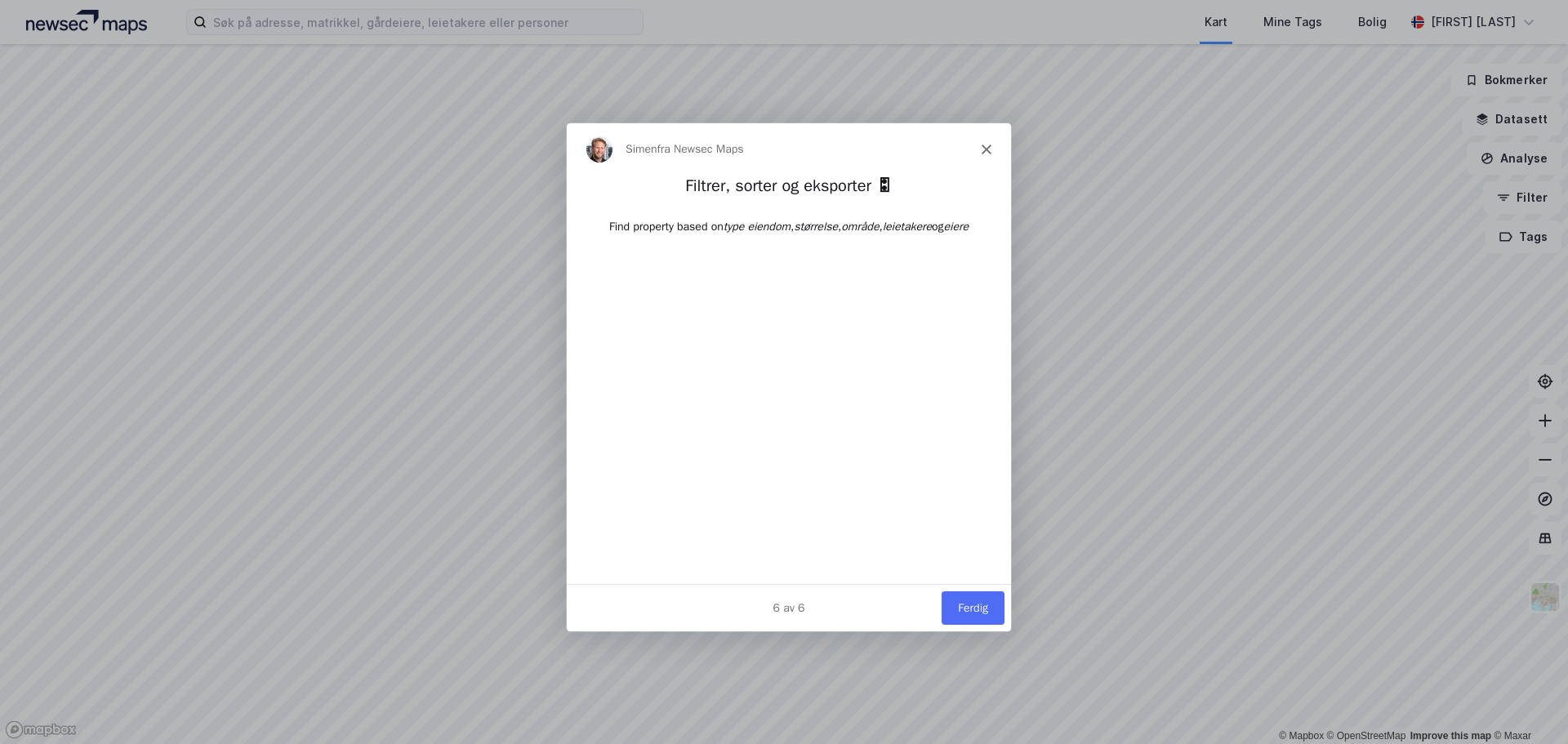 scroll, scrollTop: 0, scrollLeft: 0, axis: both 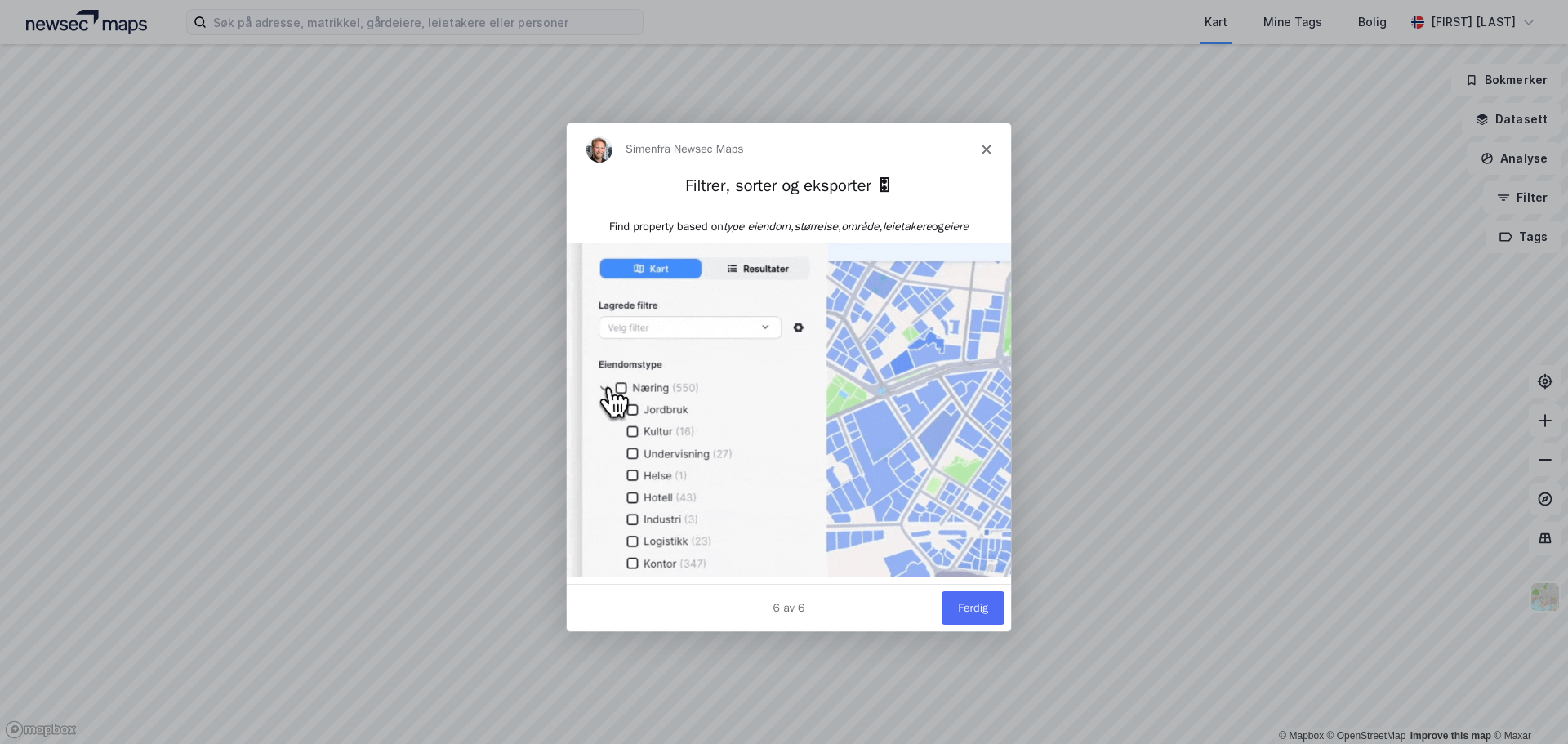 click on "Ferdig" at bounding box center [972, 606] 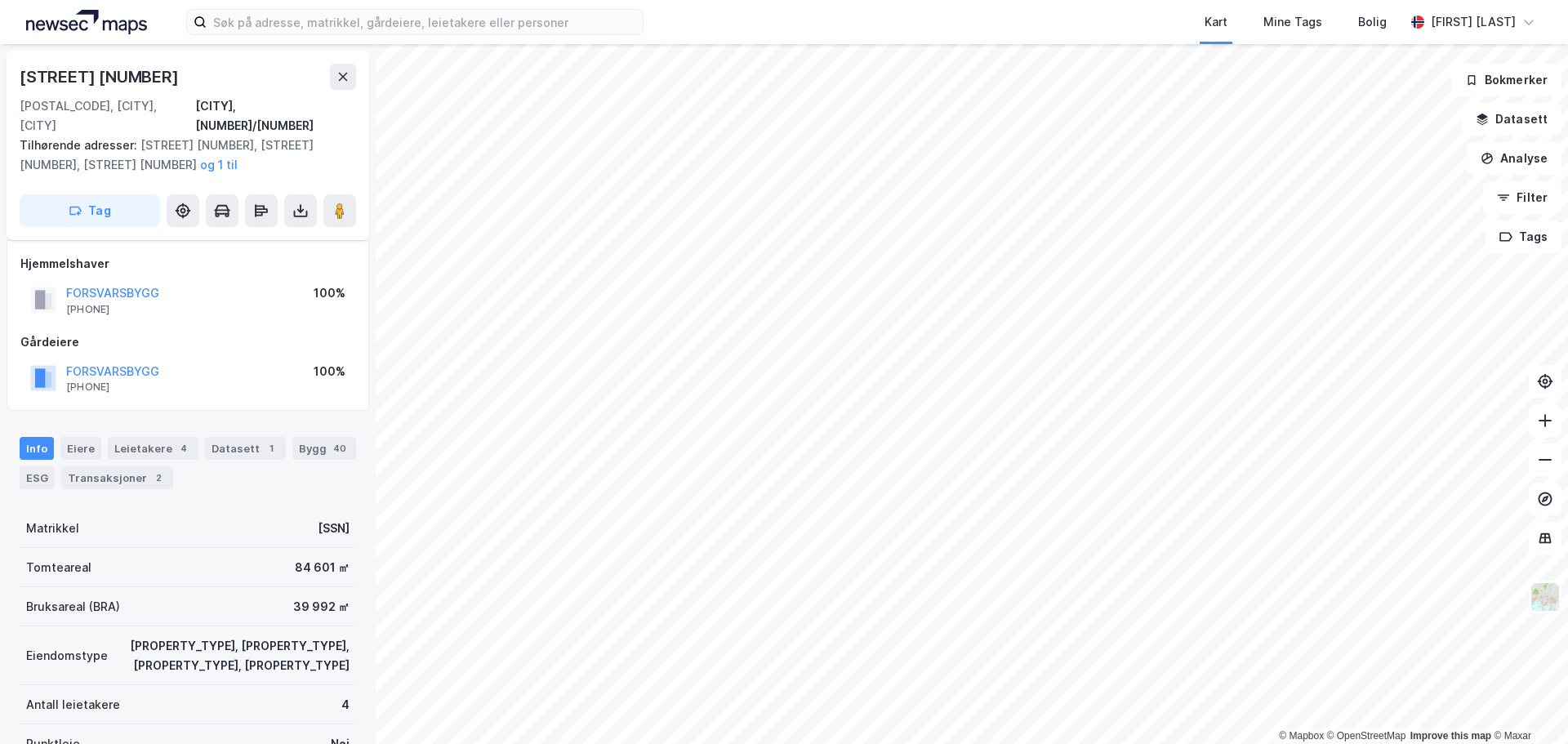 scroll, scrollTop: 163, scrollLeft: 0, axis: vertical 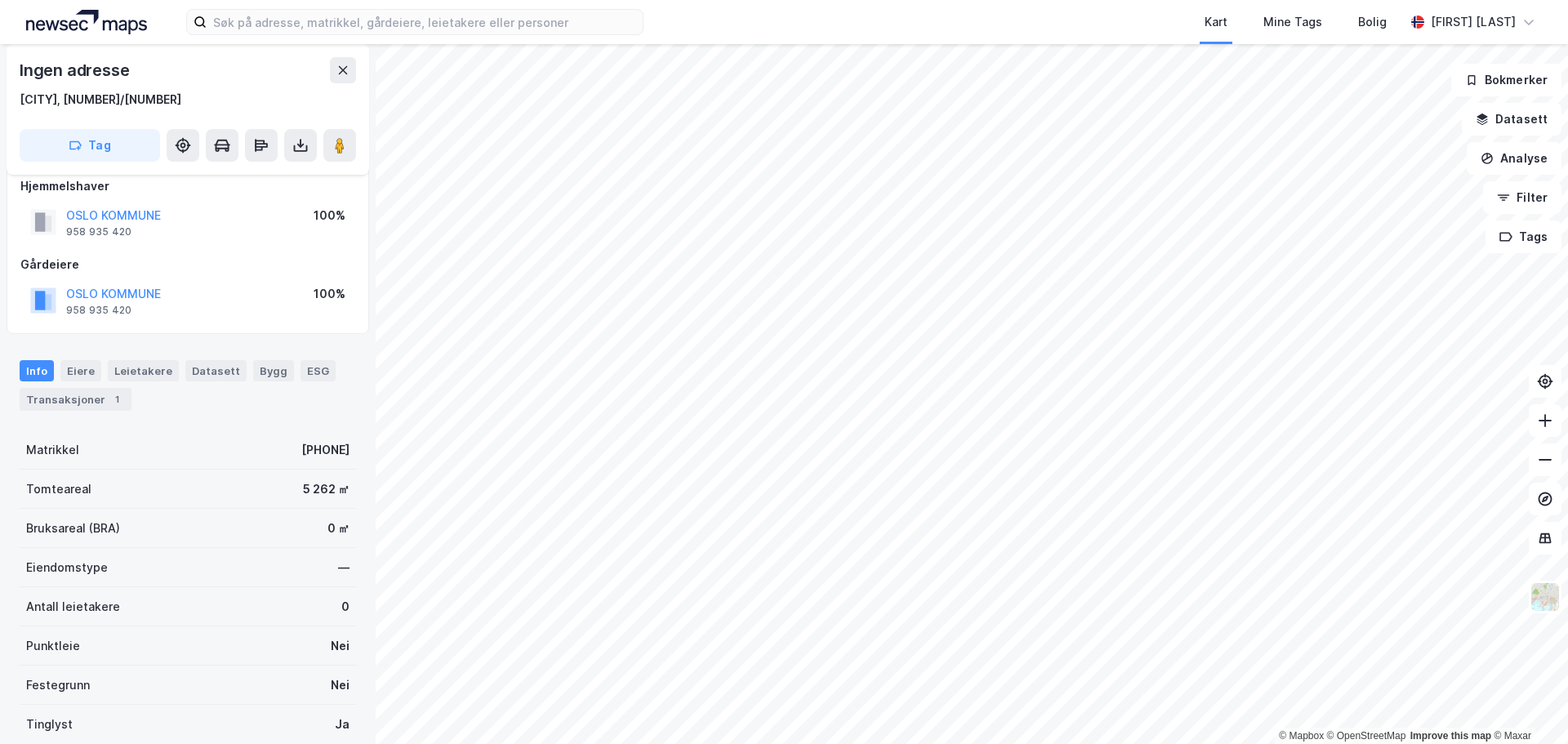 click on "Map My Tags Home [NAME] © Mapbox   © OpenStreetMap   Improve this map   © Maxar No address [CITY], [NUMBER]/[NUMBER] Tag Owner OSLO KOMMUNE [PHONE] 100% Landowners OSLO KOMMUNE [PHONE] 100% Info Owners Tenants Datasets Buildings ESG Transactions 1 Cadastral [PHONE] Land Area [AREA] Usable Area (BRA) 0 ㎡ Property Type — Number of tenants 0 Point rent No Leasehold No Registered Yes Zoning Plans Environmental Status Public Access Ground Contamination Cultural Heritage The property is a registered cultural heritage. Additional restrictions may apply. Contamination The property is located on land affected by air, ground or other contamination. Please visit   Official site   for details Bookmarks Datasets Analysis Filter Tags" at bounding box center [784, 372] 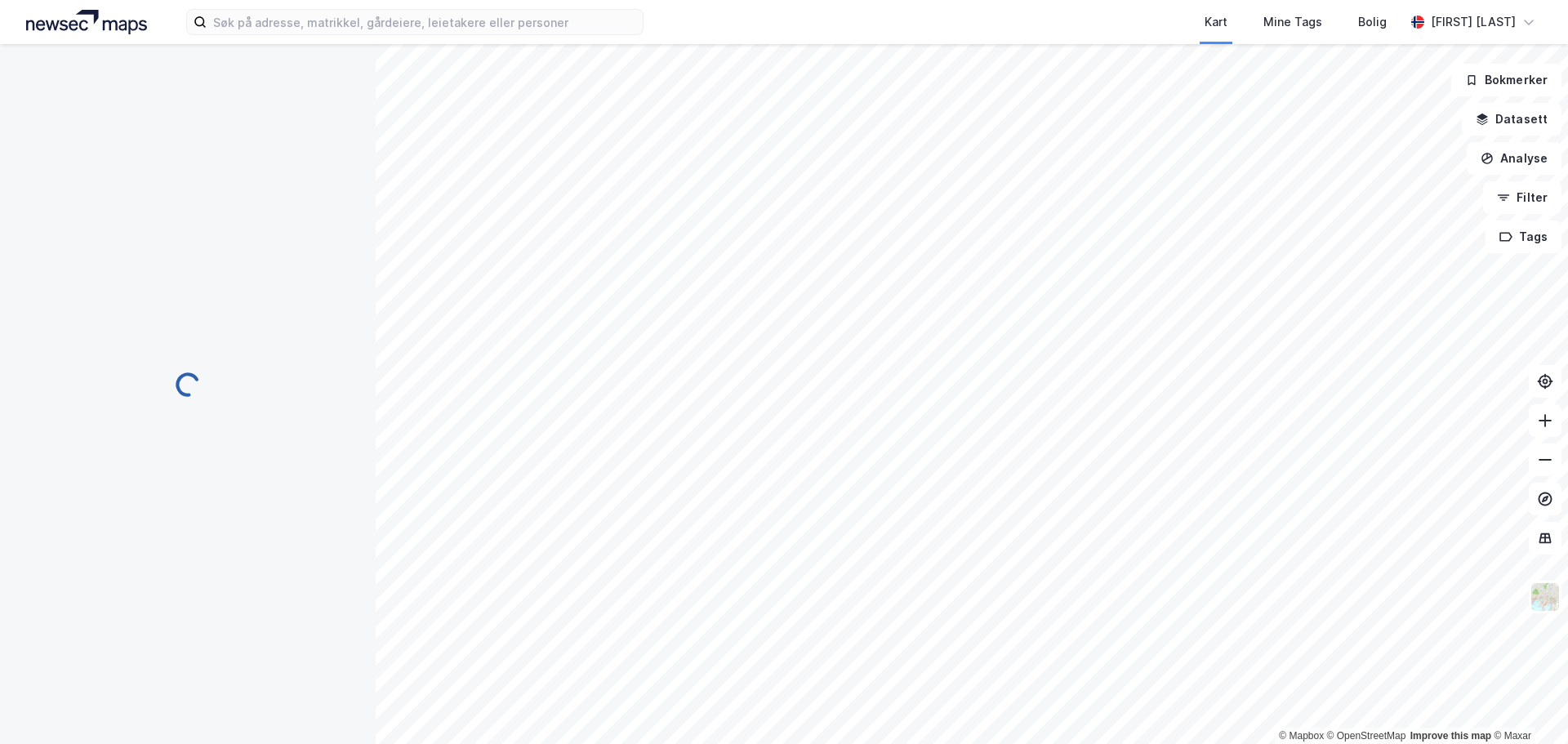 scroll, scrollTop: 19, scrollLeft: 0, axis: vertical 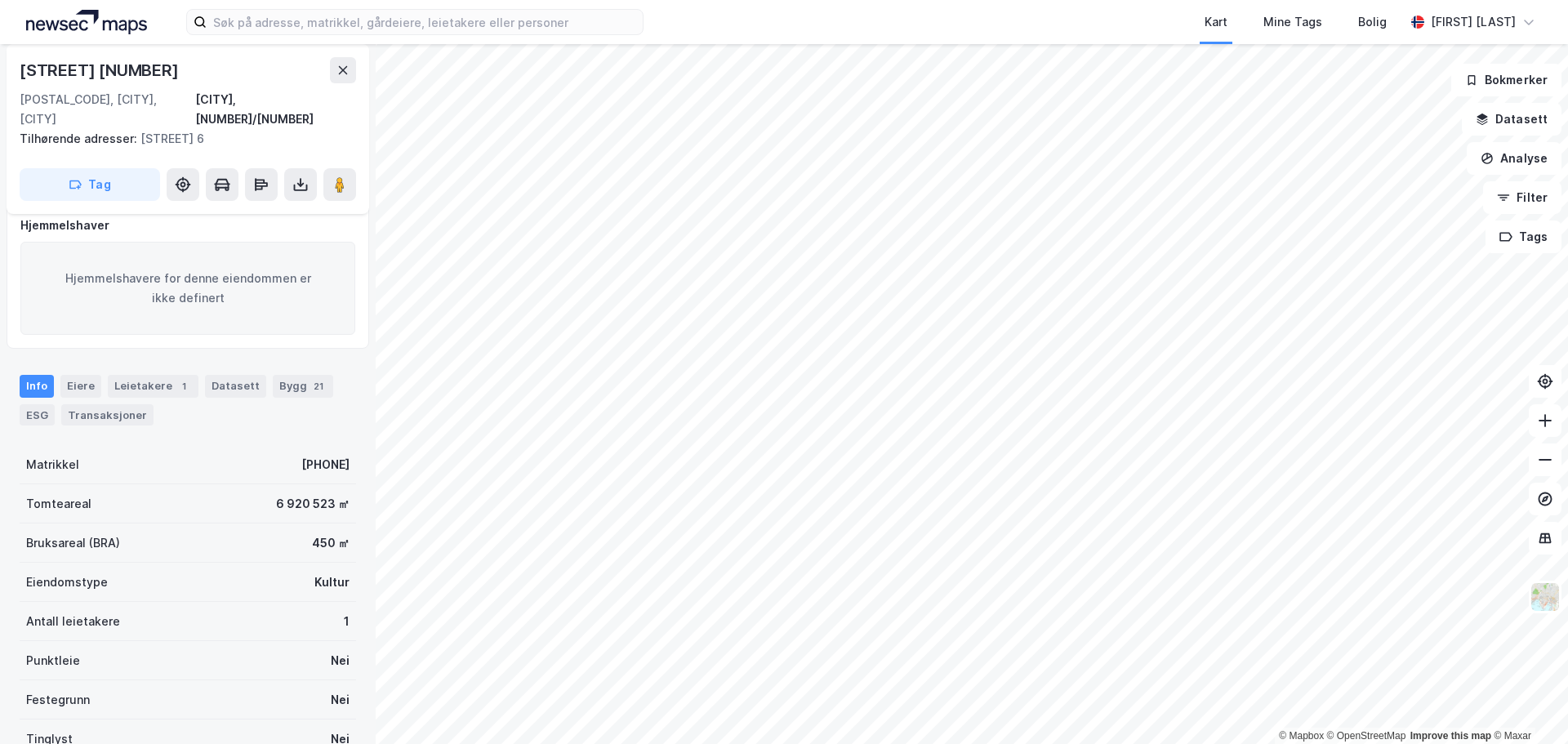 click on "Kart Mine Tags Bolig [LAST NAME] [LAST NAME] © Mapbox   © OpenStreetMap   Improve this map   © Maxar Dronning Blancas Vei 1 0287, [CITY], [STATE], [STATE] [POSTAL_CODE] Tilhørende adresser:   Frognerstranda 6 Tag Hjemmelshaver Hjemmelshavere for denne eiendommen er ikke definert Info Eiere Leietakere 1 Datasett Bygg 21 ESG Transaksjoner Matrikkel 301-999-1-0-0 Tomteareal 6 920 523 ㎡ Bruksareal (BRA) 450 ㎡ Eiendomstype Kultur Antall leietakere 1 Punktleie Nei Festegrunn Nei Tinglyst Nei Reguleringsplaner Miljøstatus Saksinnsyn Grunnforurensning Kulturminne Eiendommen er et registrert kulturminne. Tilleggsrestriksjoner kan gjelde. Forurensning Eiendommen står på tomtegrunn som er påvirket av luft, grunn eller annen forurensning. Vennligst besøk   Offisiell side   for detaljer Bokmerker Datasett Analyse Filter Tags" at bounding box center (784, 372) 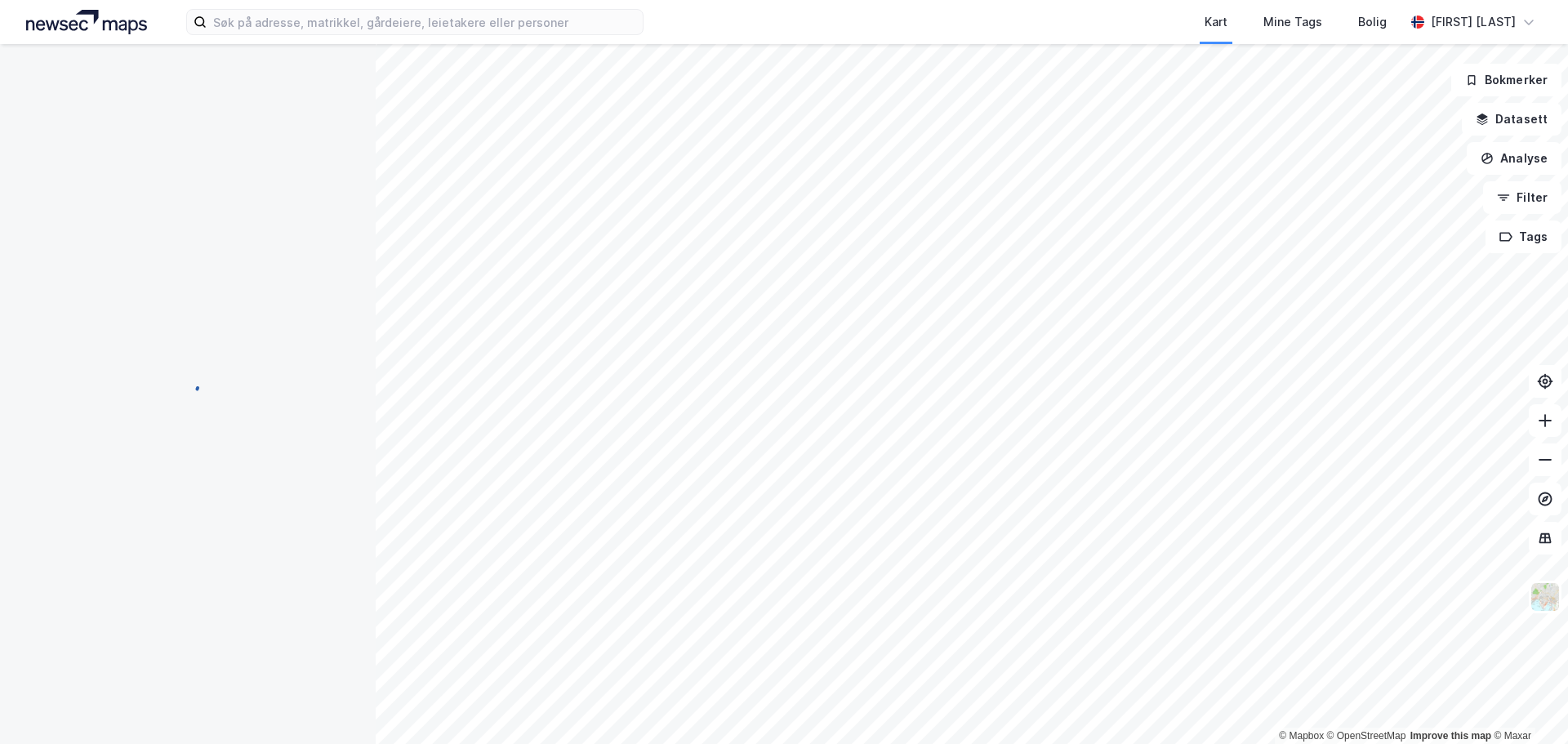 scroll, scrollTop: 0, scrollLeft: 0, axis: both 